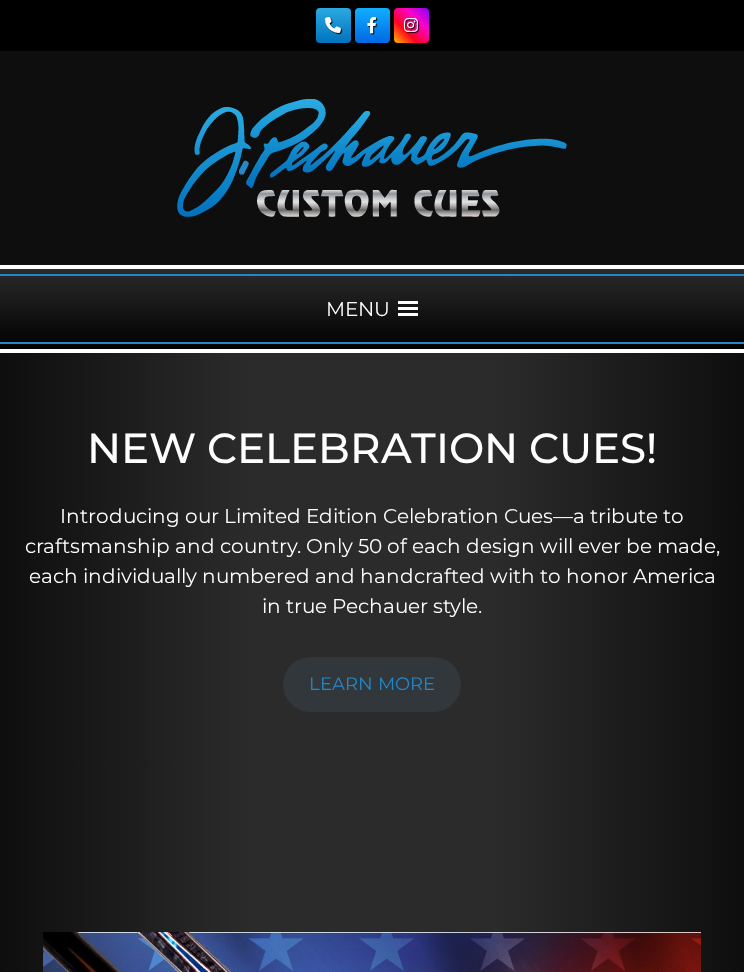 scroll, scrollTop: 0, scrollLeft: 0, axis: both 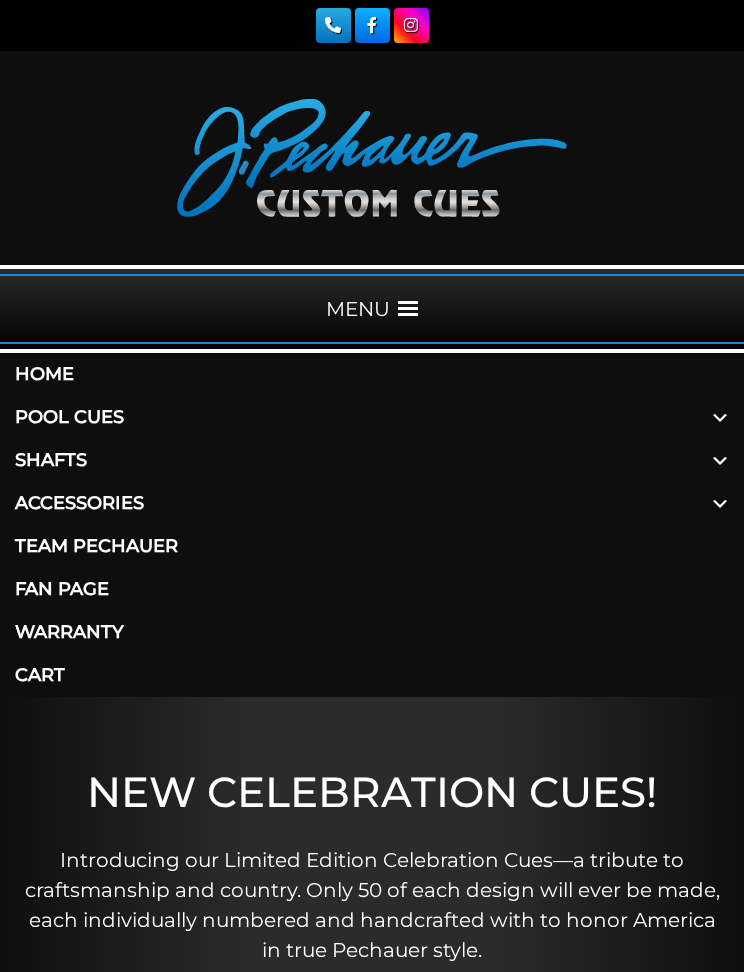 click on "Accessories" at bounding box center (372, 503) 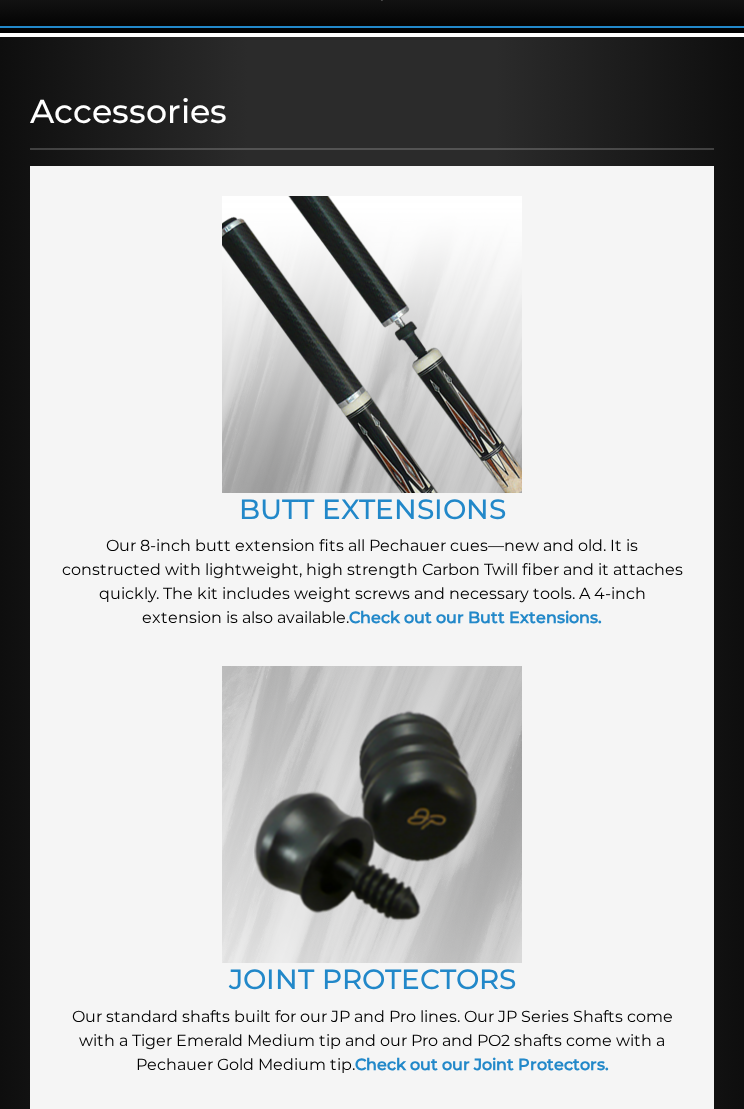 scroll, scrollTop: 325, scrollLeft: 0, axis: vertical 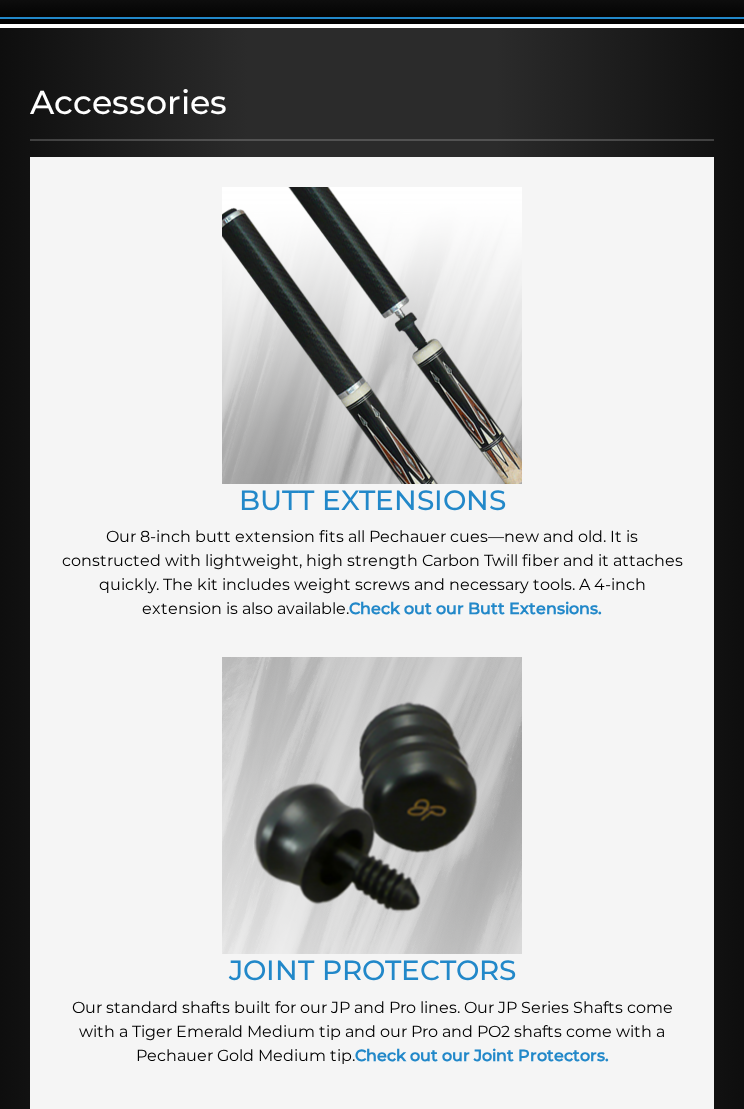 click on "BUTT EXTENSIONS" at bounding box center (372, 500) 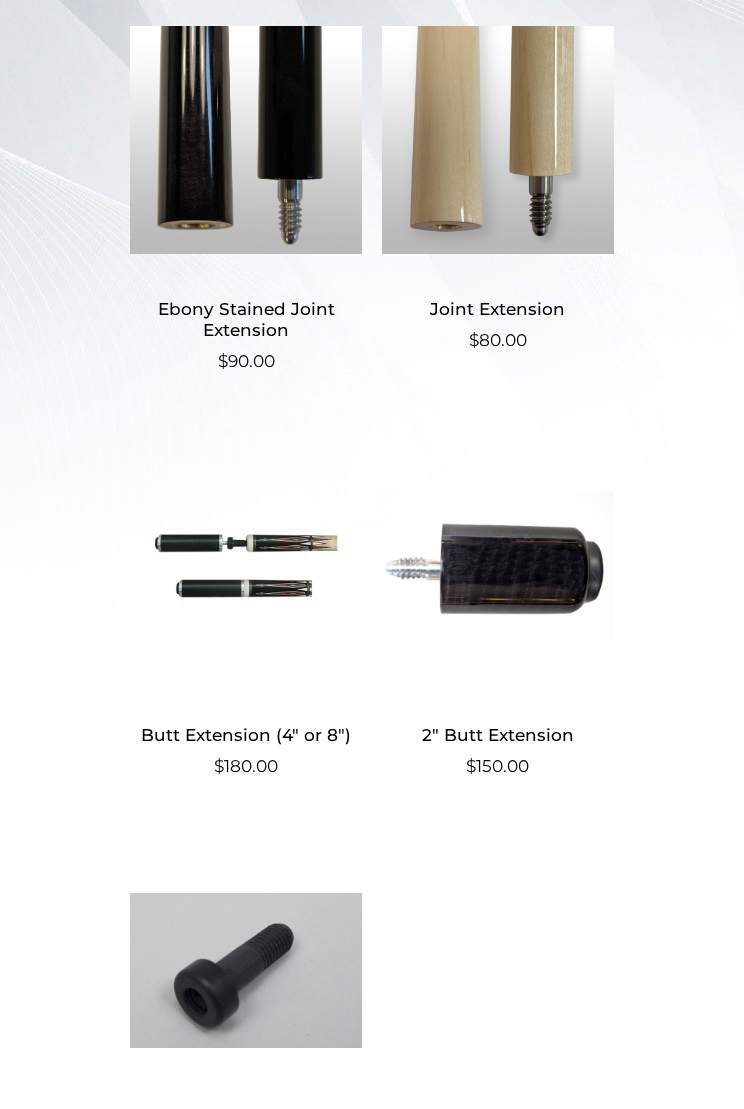 scroll, scrollTop: 675, scrollLeft: 0, axis: vertical 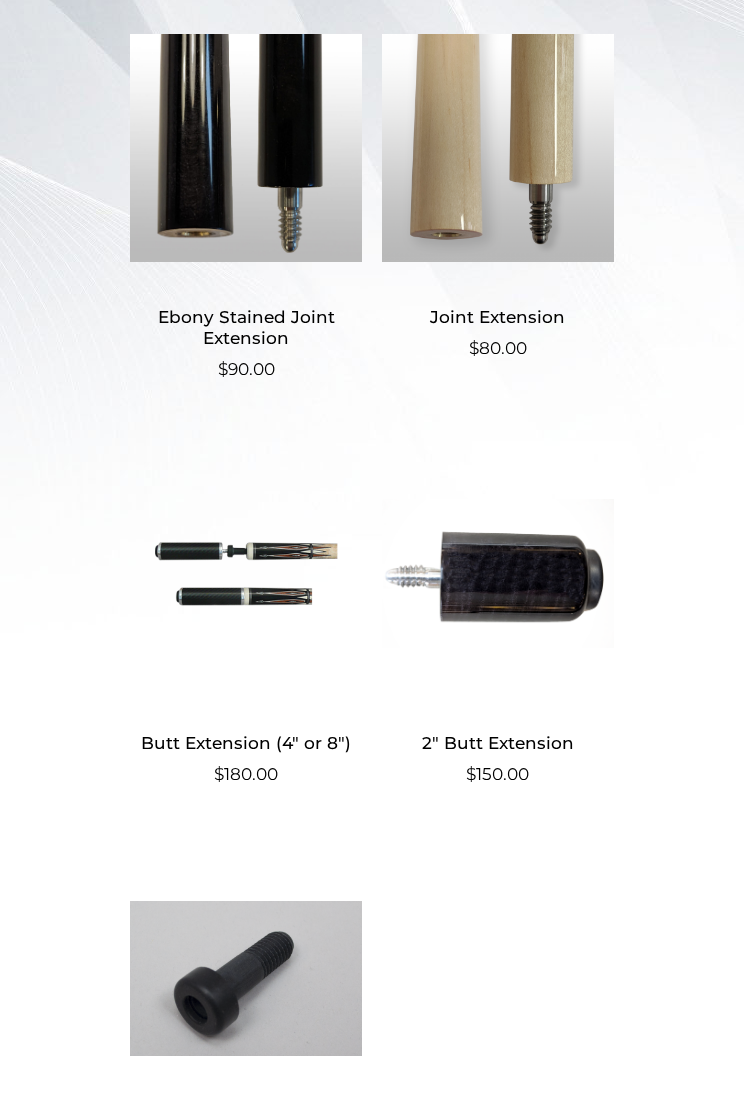 click at bounding box center (246, 574) 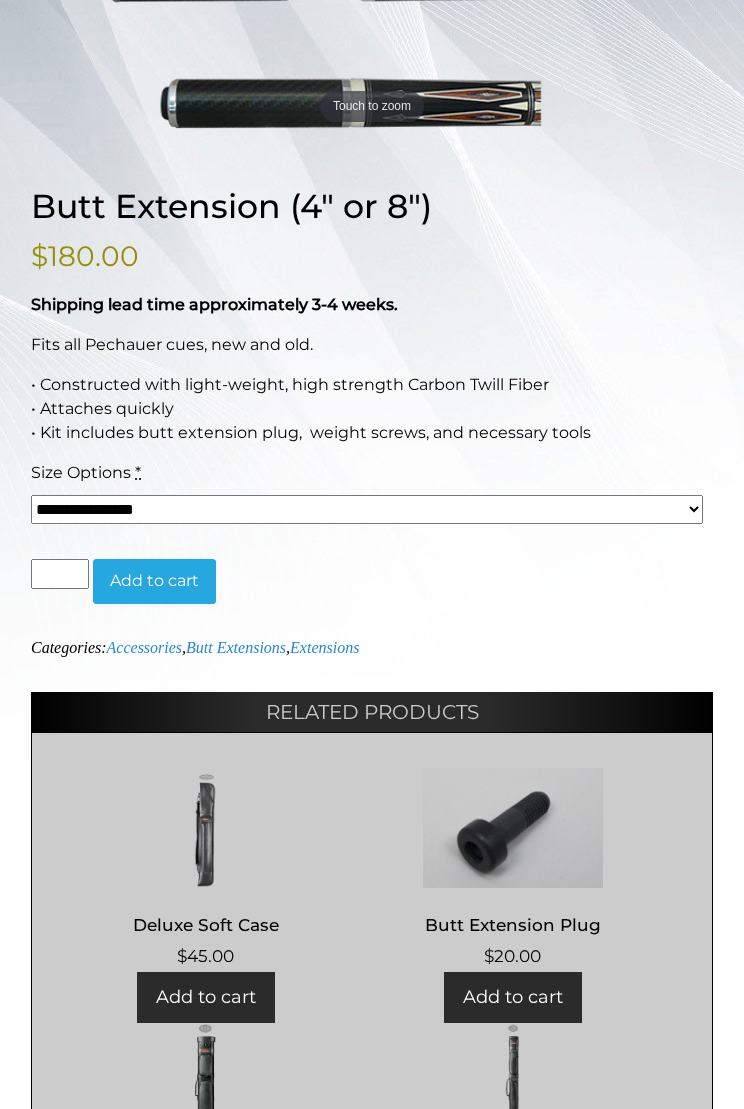 scroll, scrollTop: 552, scrollLeft: 0, axis: vertical 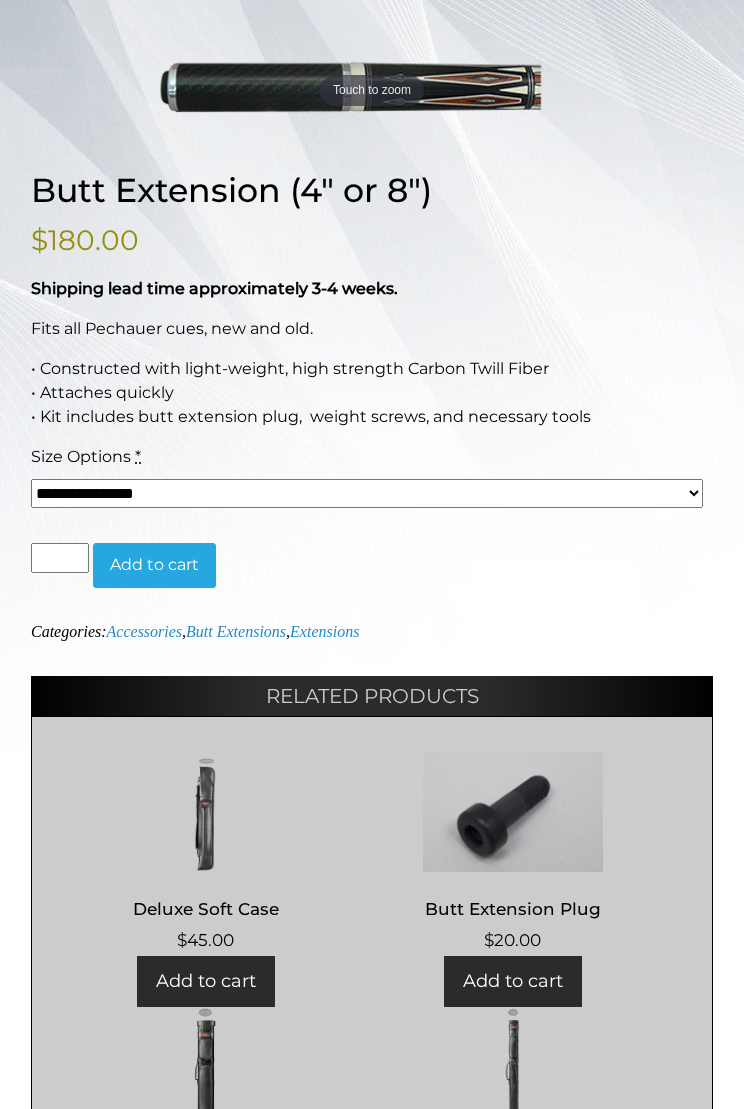 click on "**********" at bounding box center [367, 493] 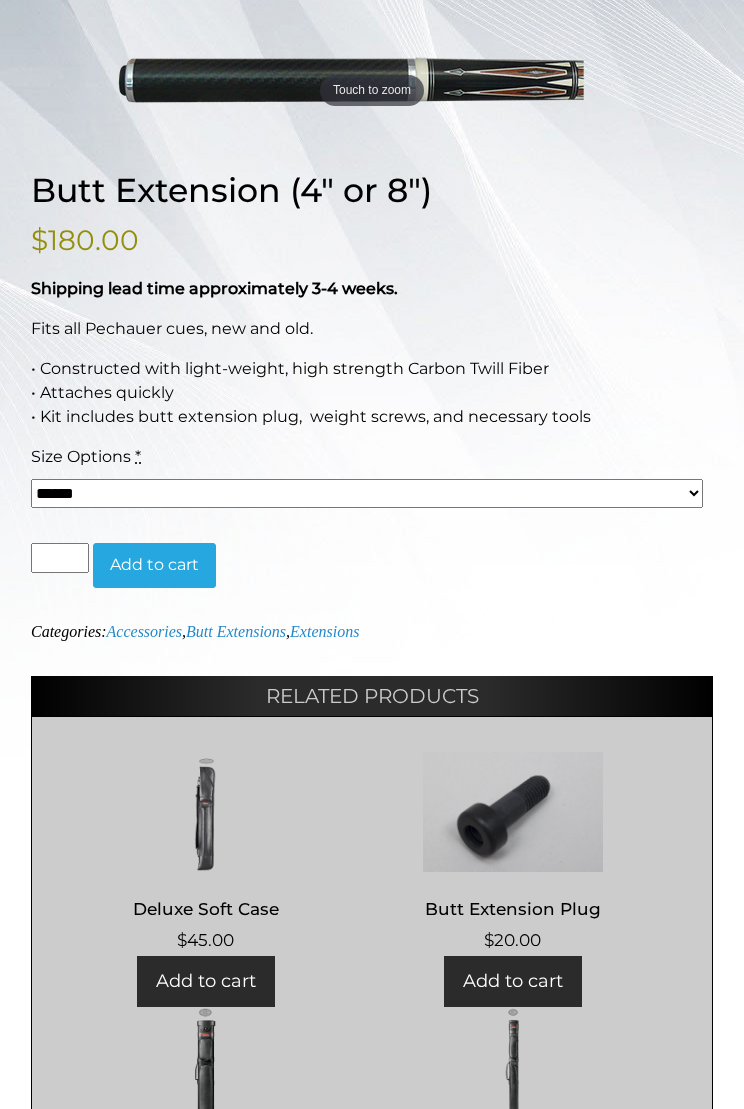 click on "Add to cart" at bounding box center (154, 566) 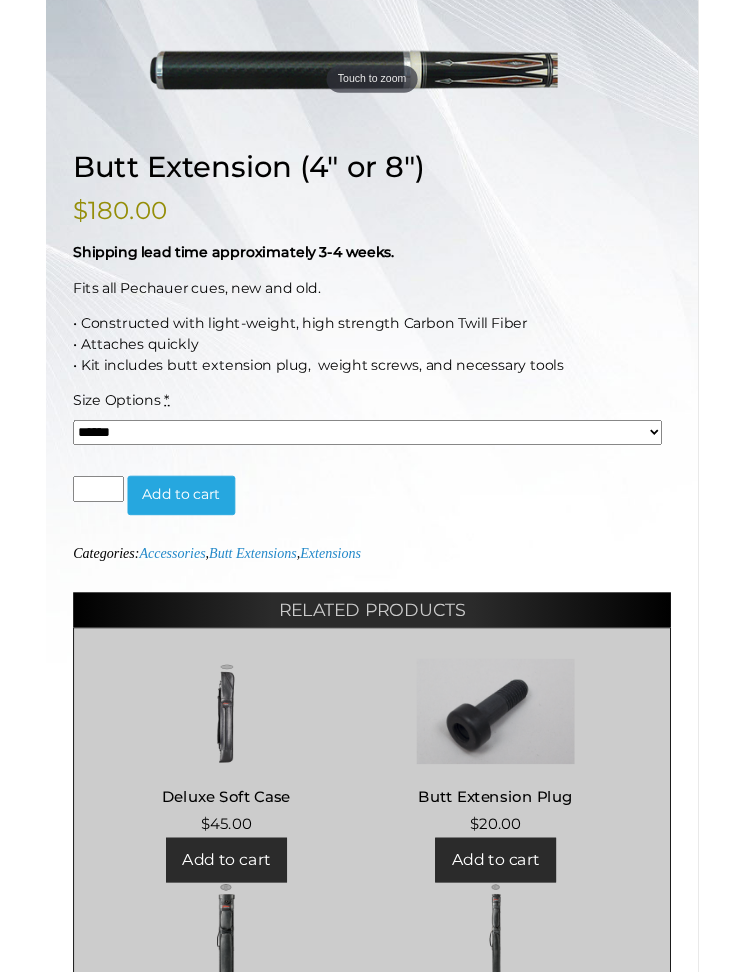 scroll, scrollTop: 608, scrollLeft: 0, axis: vertical 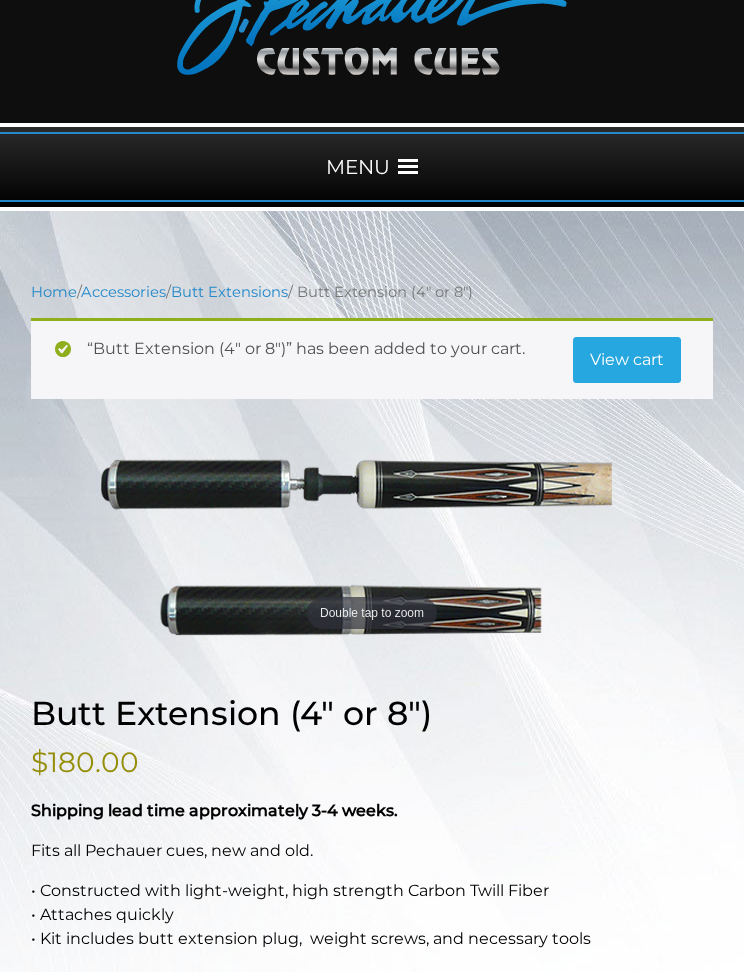 click on "View cart" at bounding box center [627, 361] 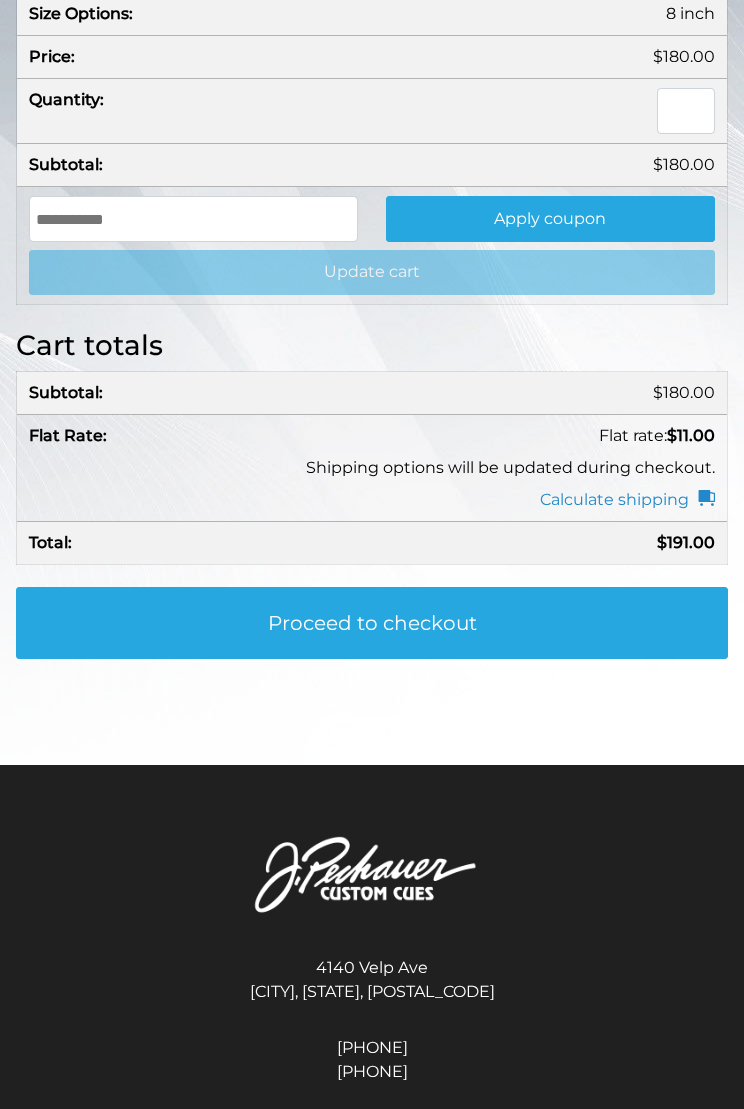scroll, scrollTop: 498, scrollLeft: 0, axis: vertical 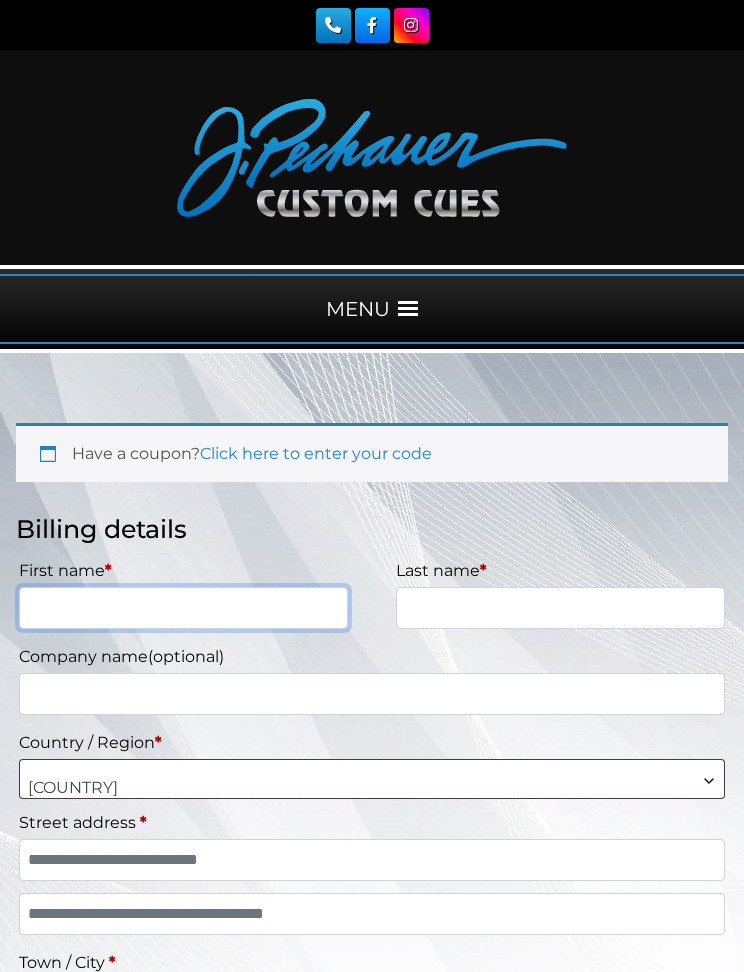 click on "First name  *" at bounding box center [183, 608] 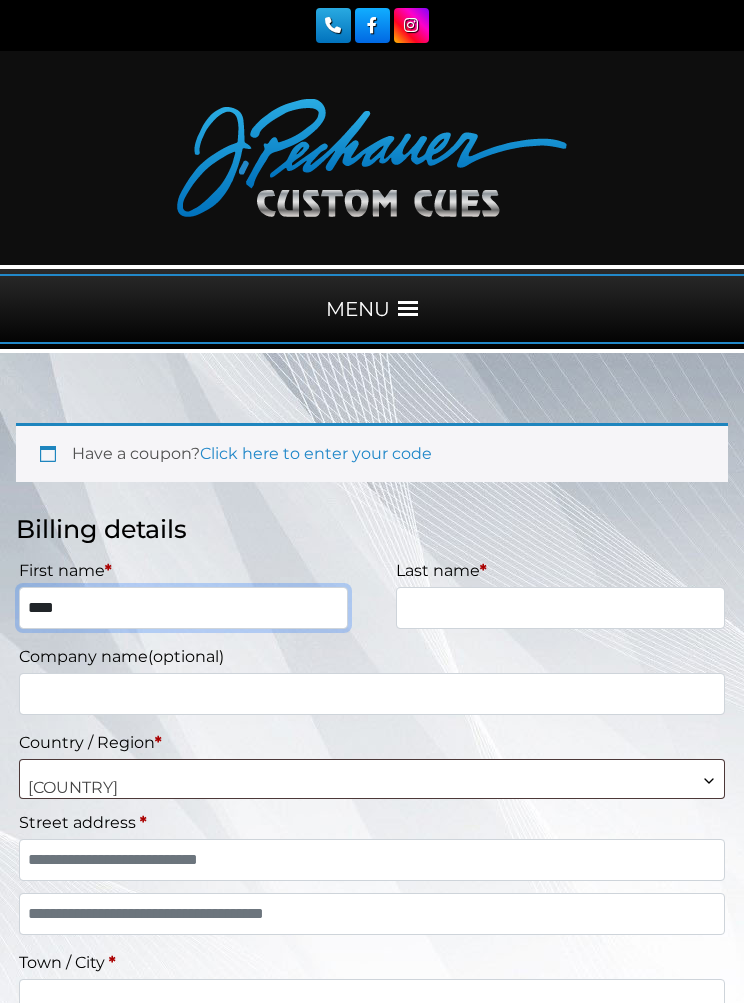 type on "****" 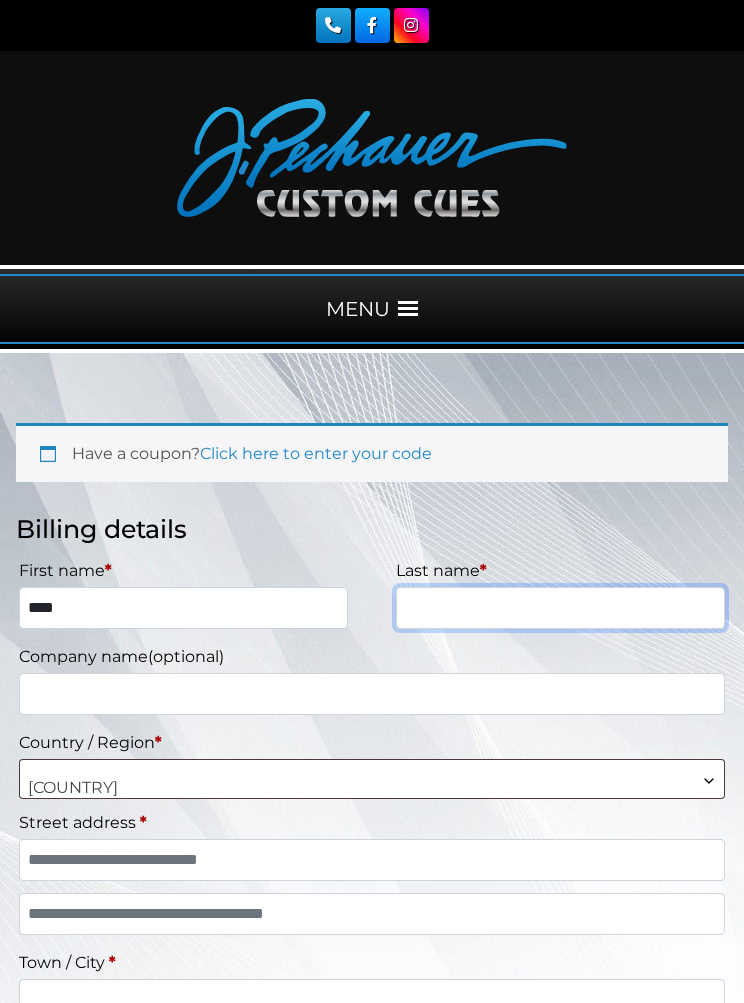 click on "Last name  *" at bounding box center (560, 608) 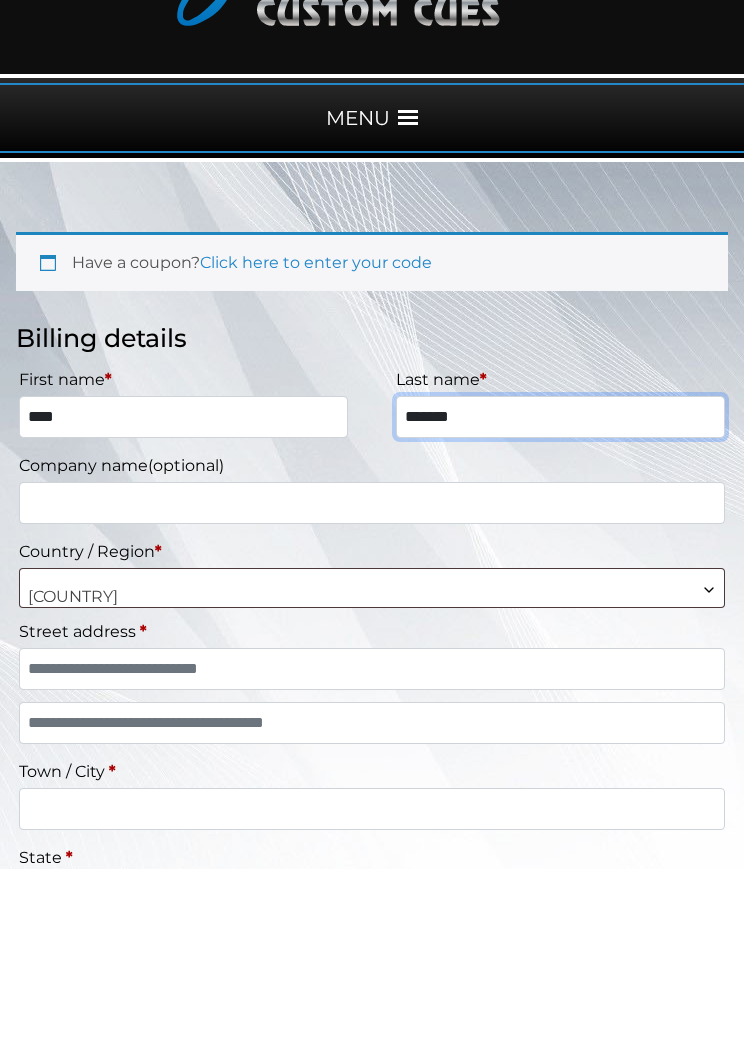 type on "*******" 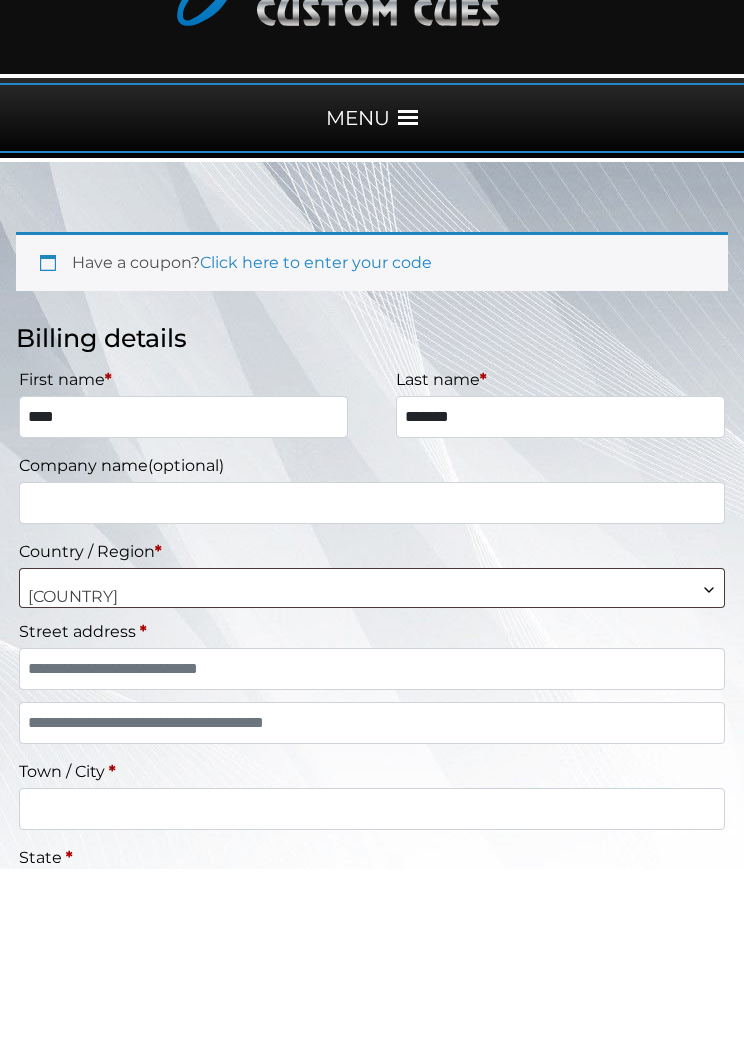click on "United States (US)" at bounding box center (372, 788) 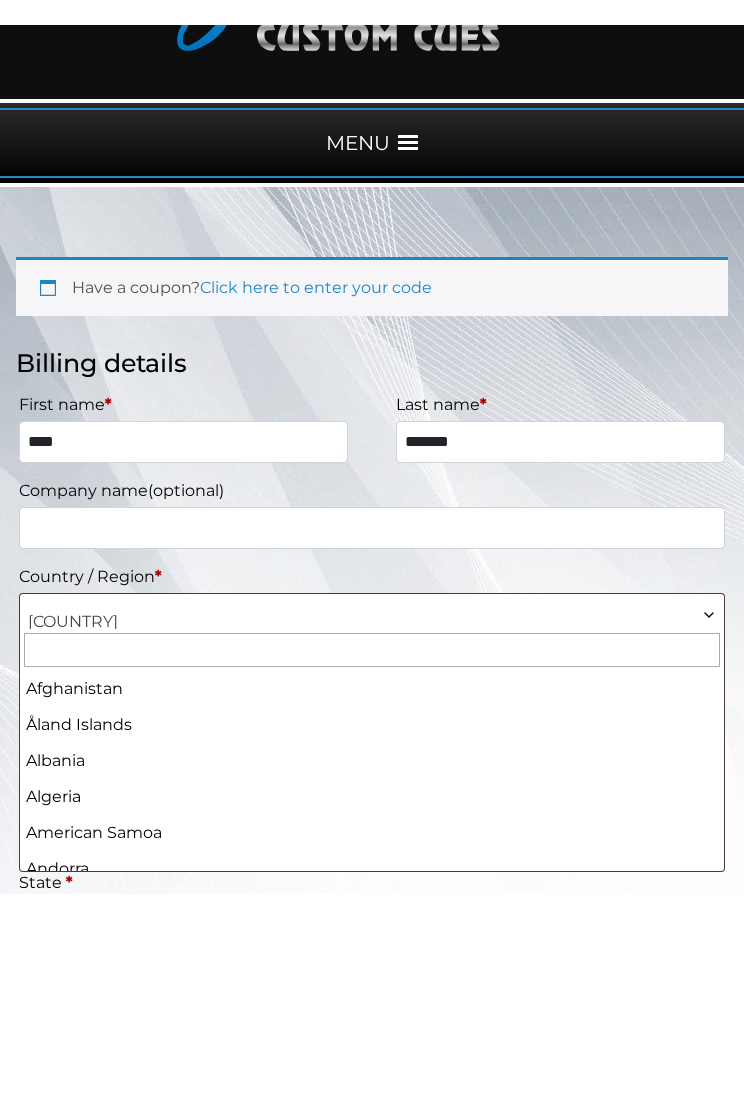 scroll, scrollTop: 190, scrollLeft: 0, axis: vertical 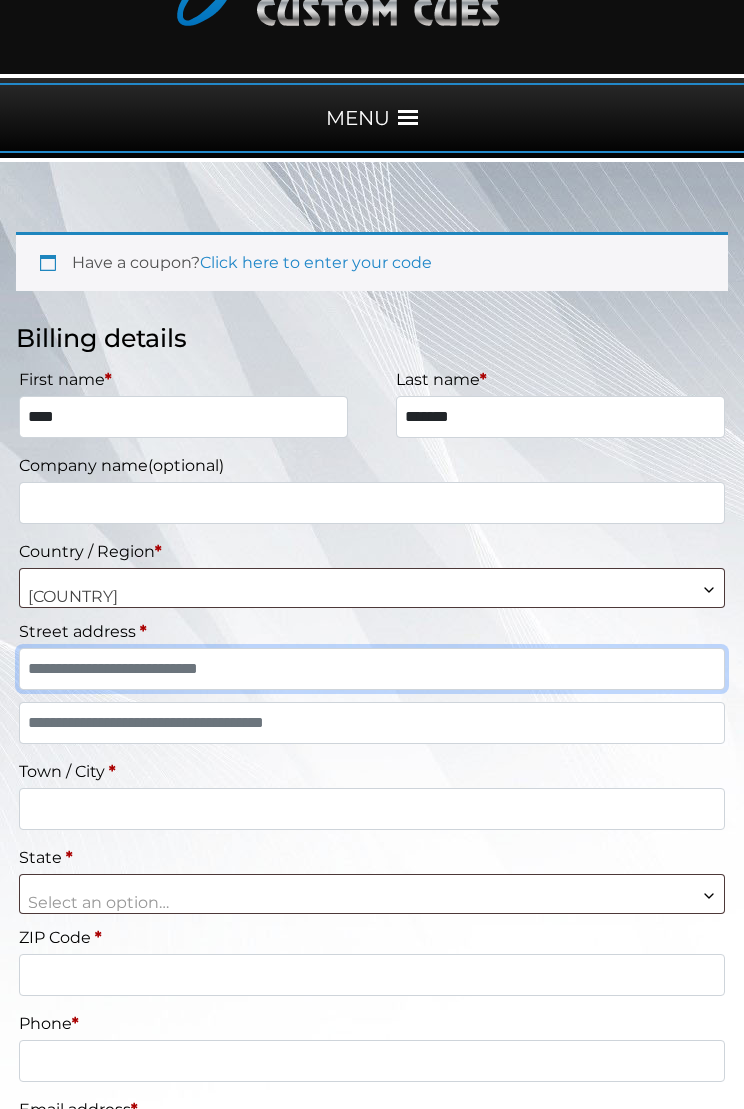 click on "Street address   *" at bounding box center [372, 669] 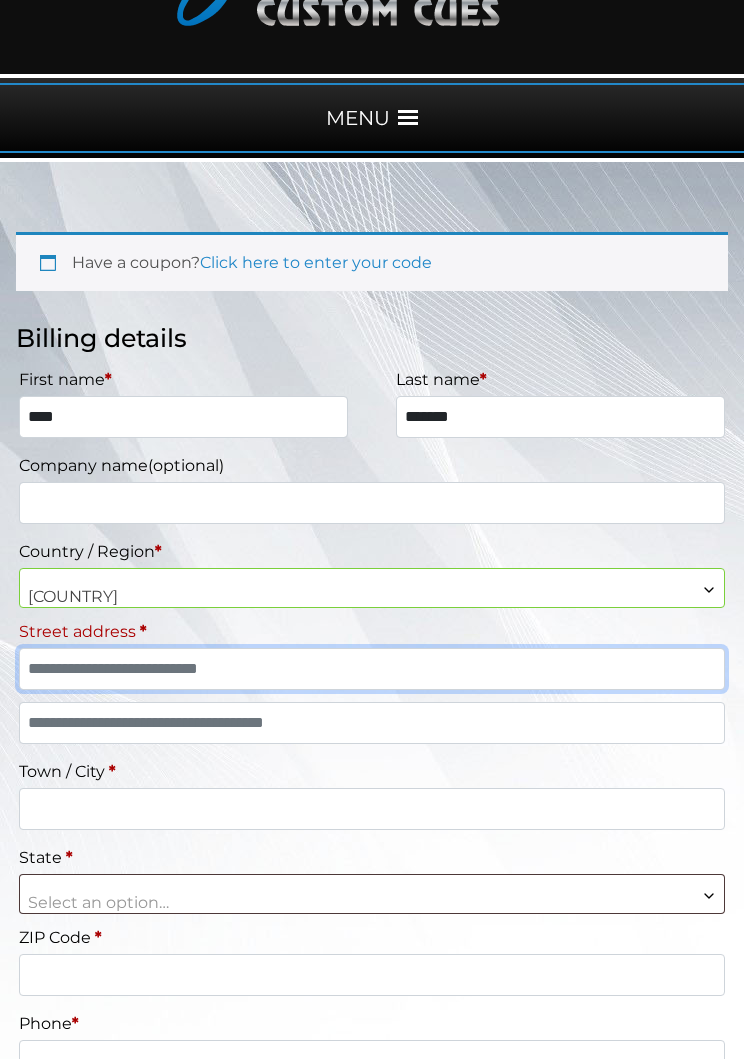 type on "**********" 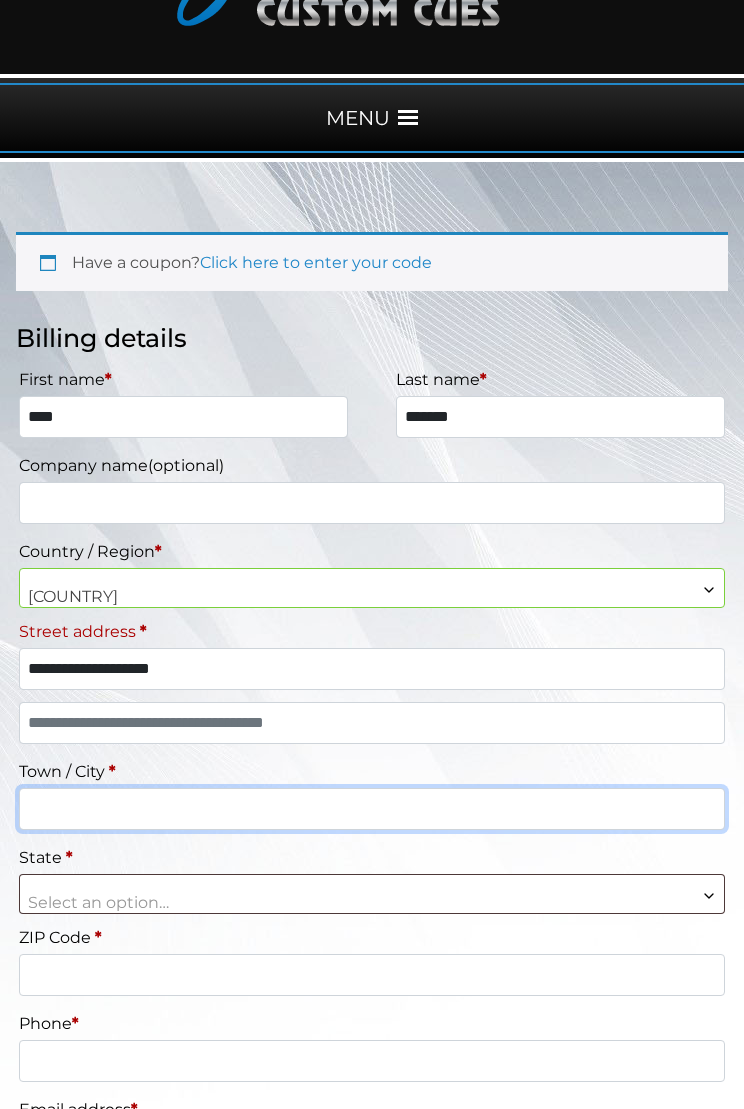 type on "*******" 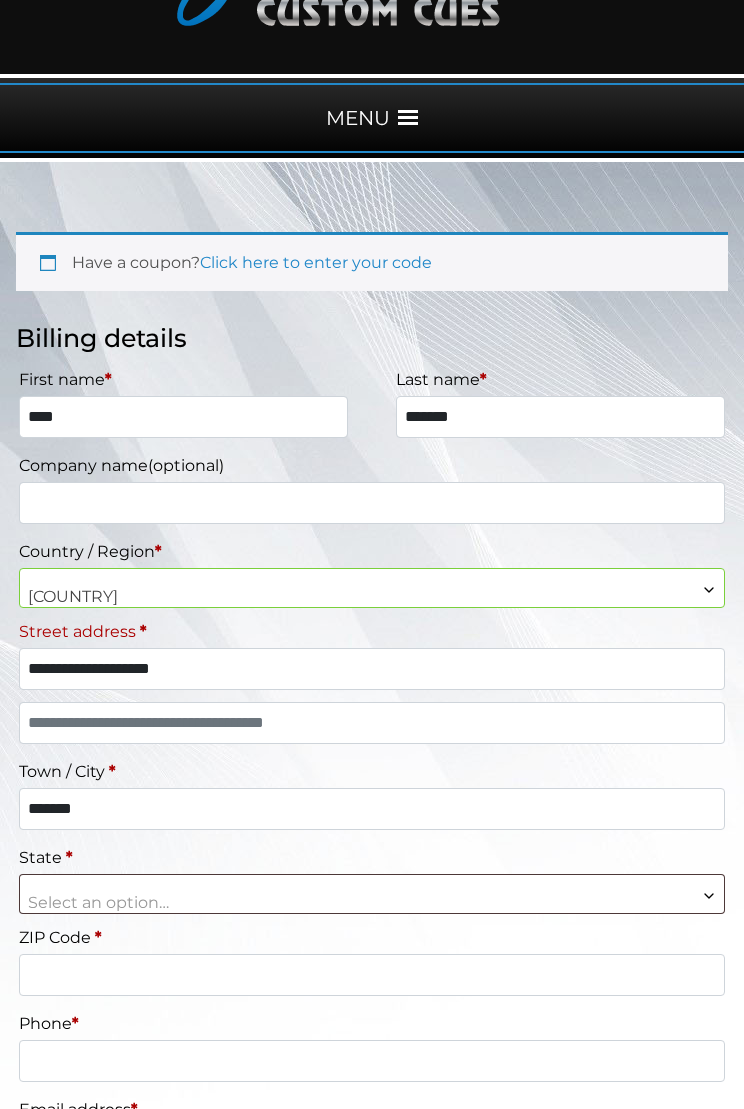 select on "**" 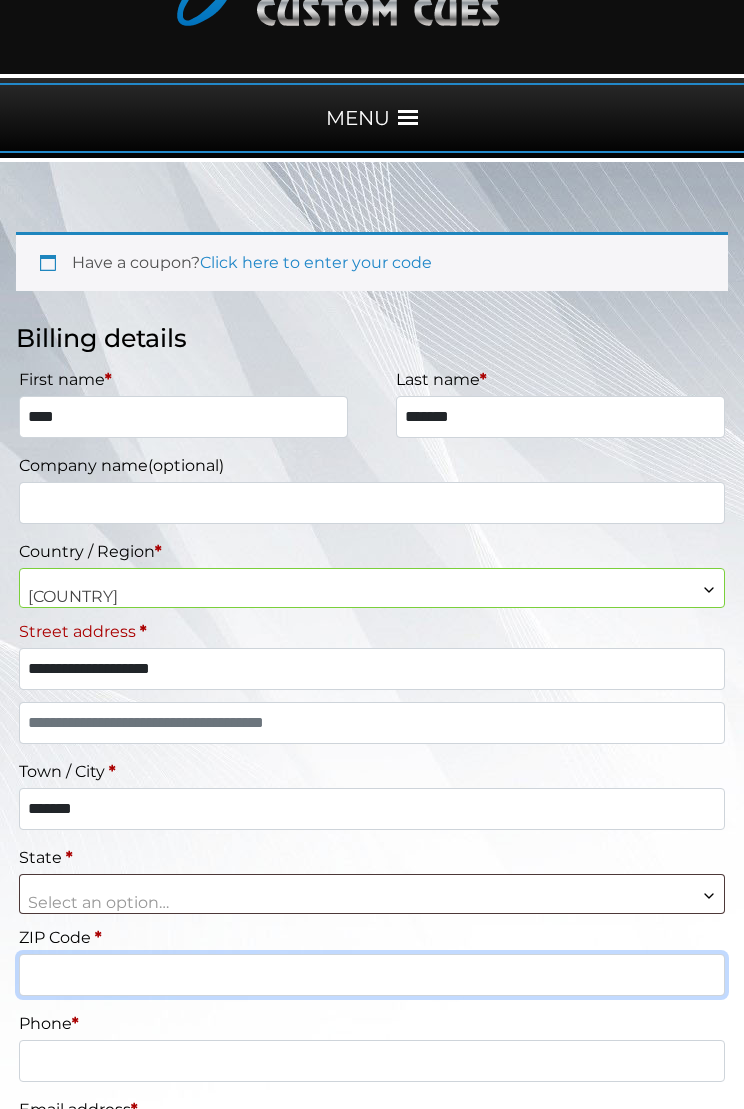 type on "*****" 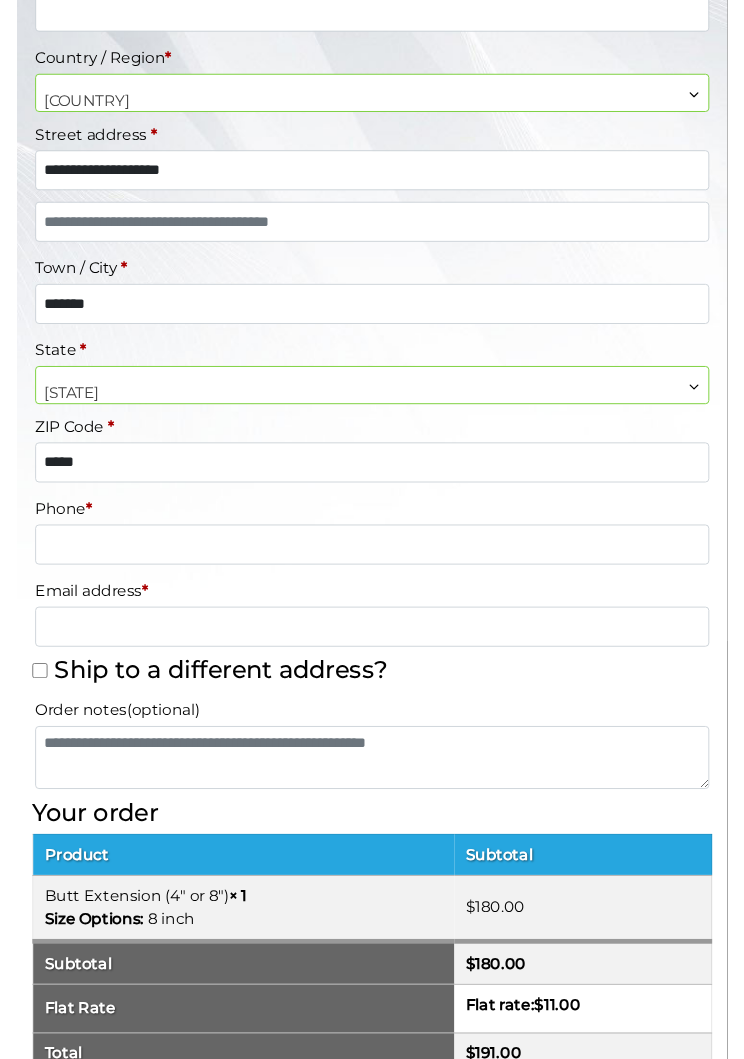 scroll, scrollTop: 692, scrollLeft: 0, axis: vertical 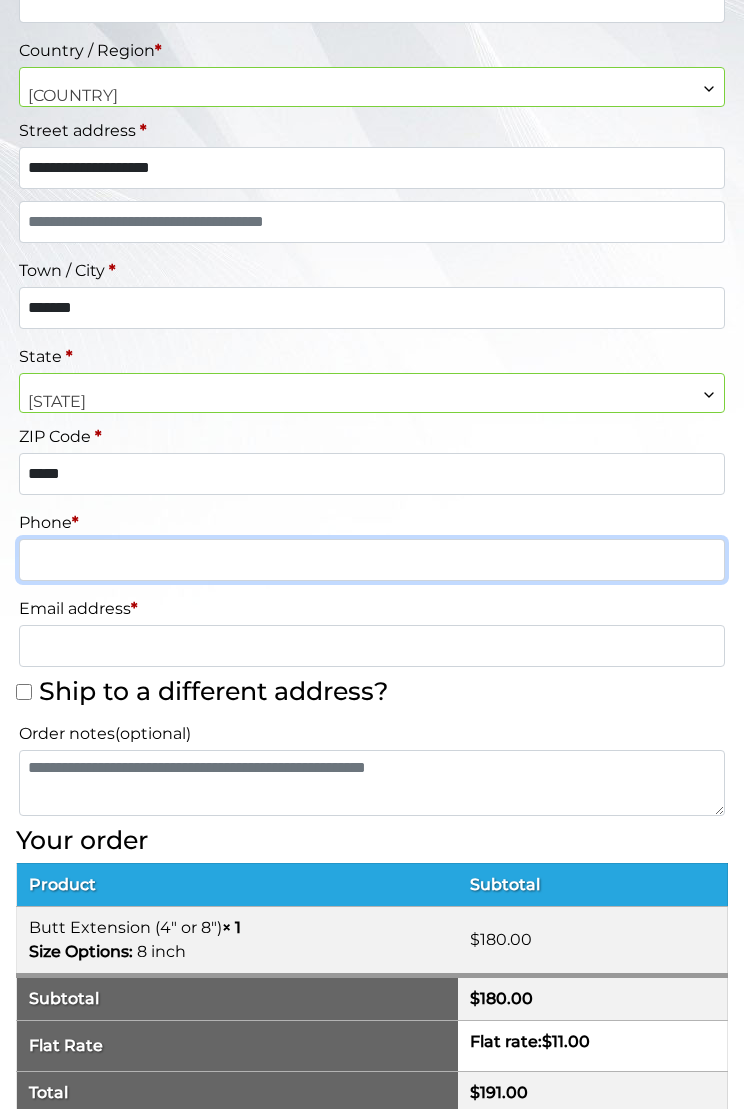 click on "Phone  *" at bounding box center (372, 560) 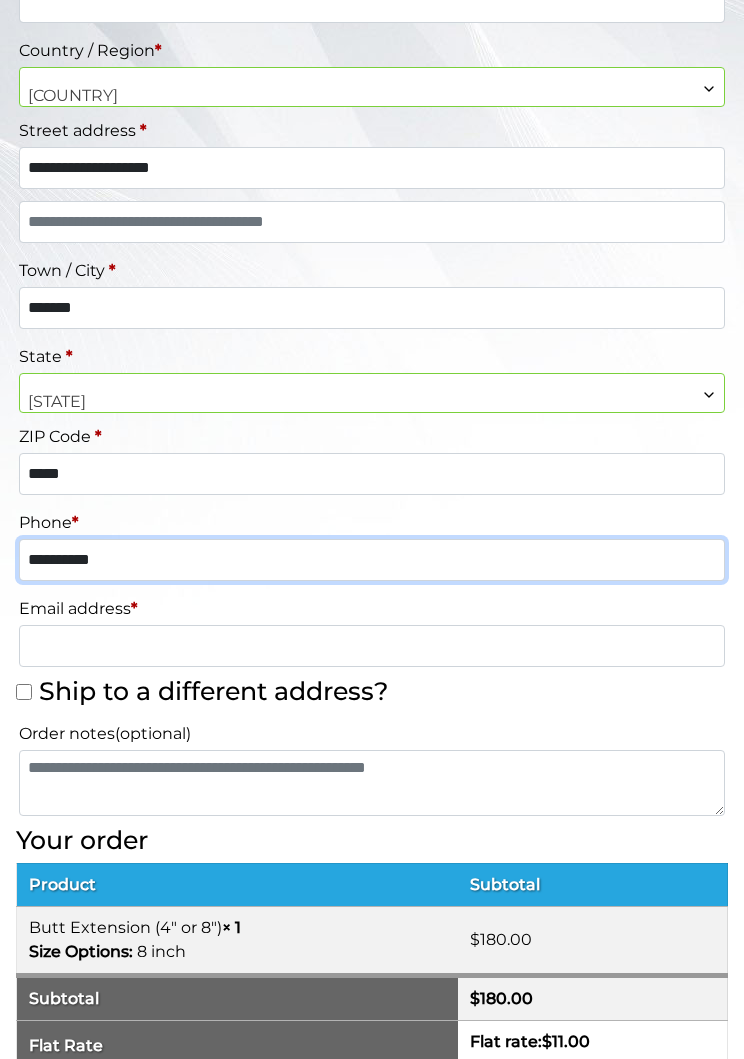 type on "**********" 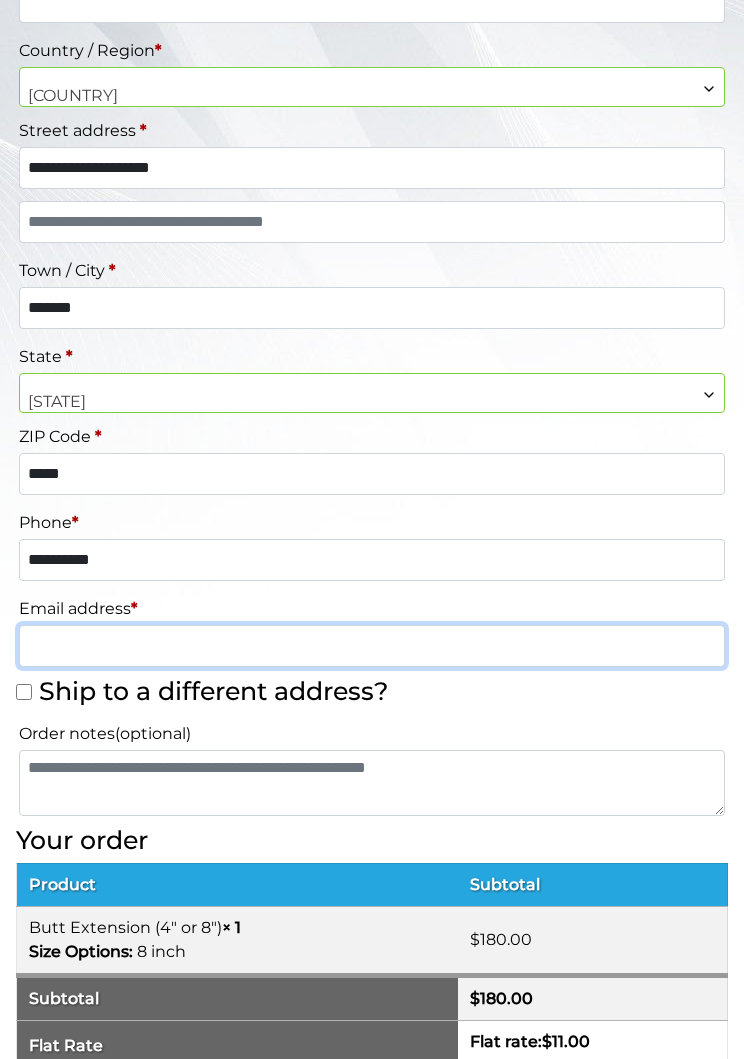 click on "Email address  *" at bounding box center [372, 646] 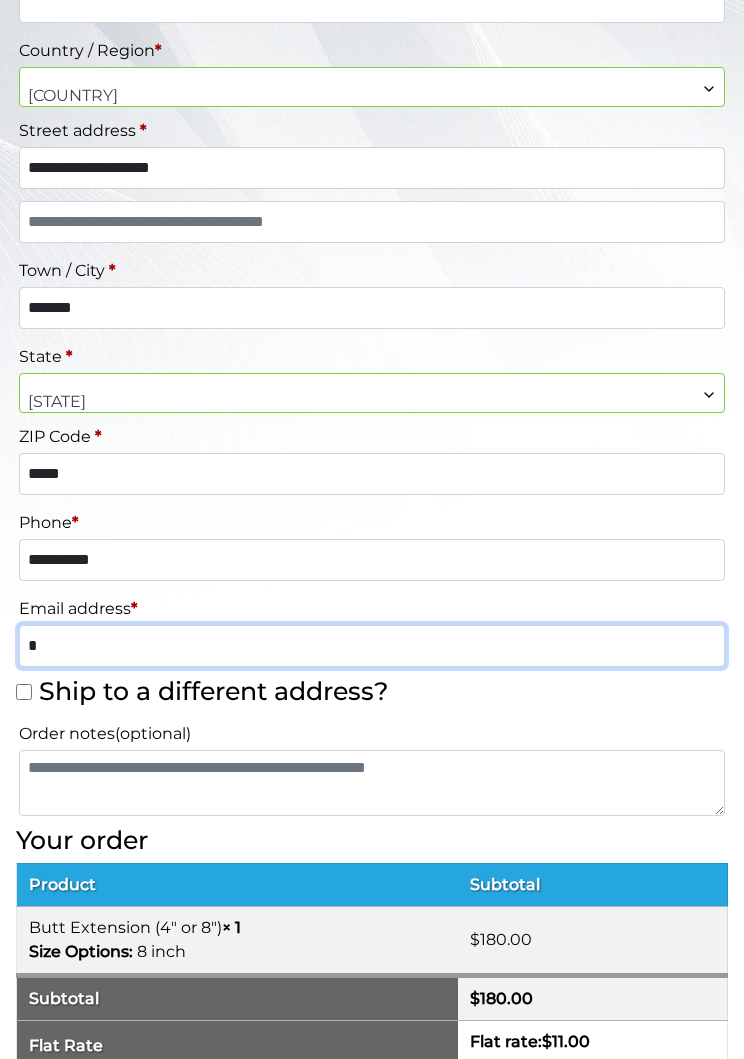 type on "**" 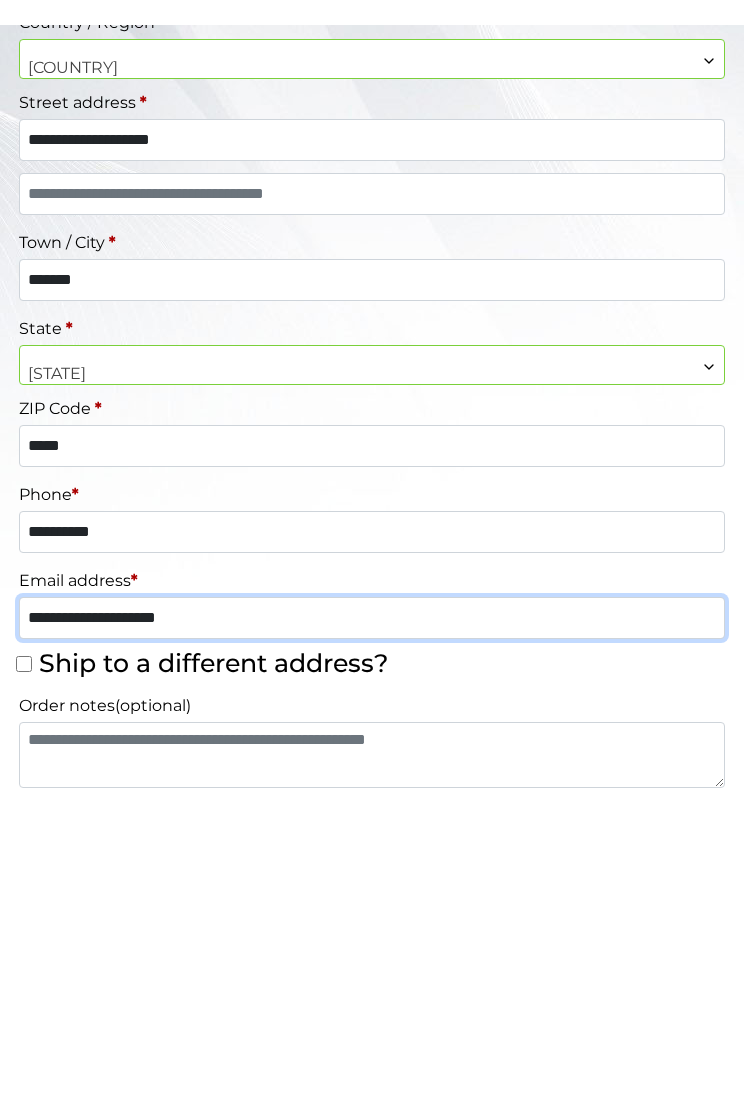 scroll, scrollTop: 746, scrollLeft: 0, axis: vertical 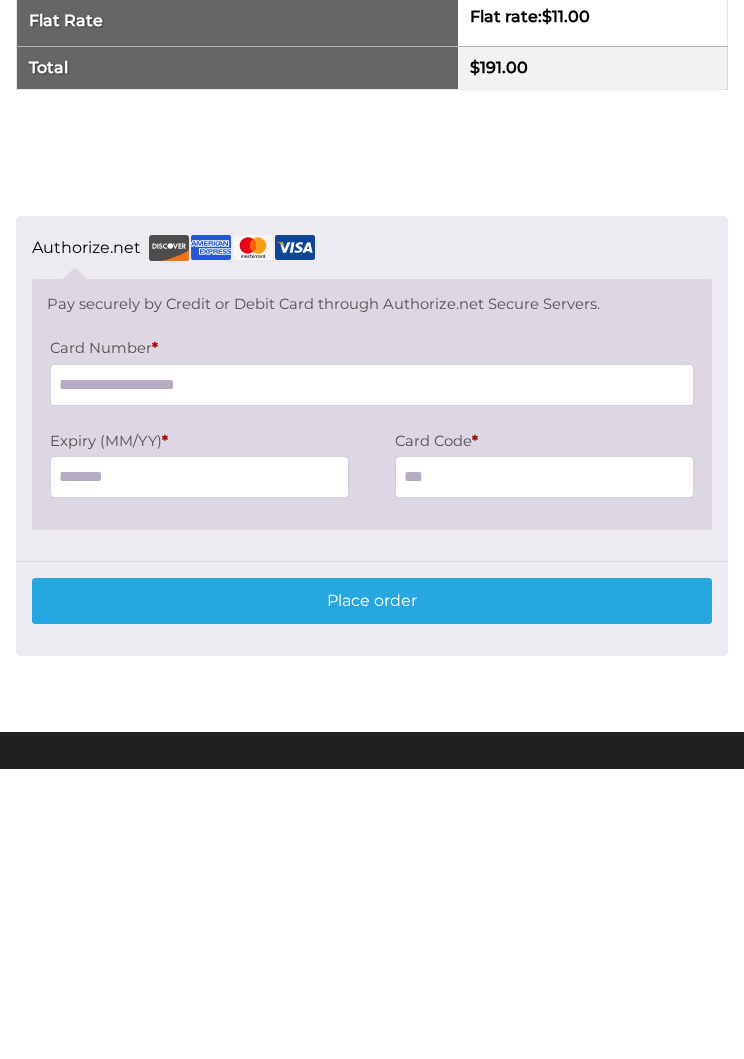 type on "**********" 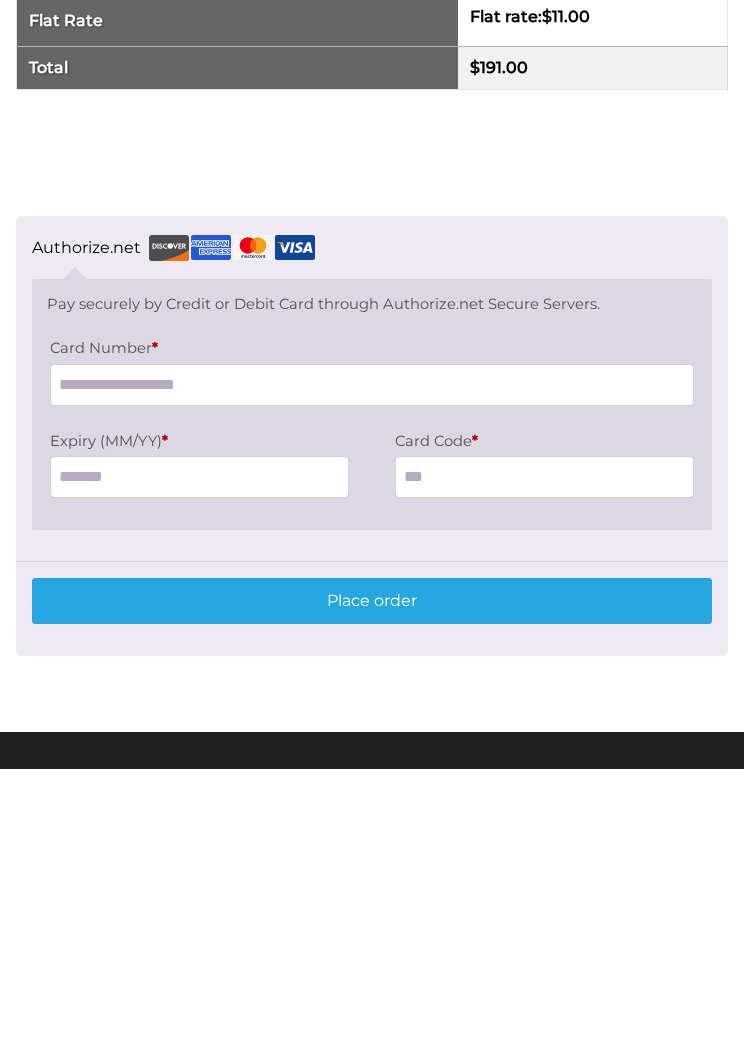 click on "Card Number  *" at bounding box center [372, 675] 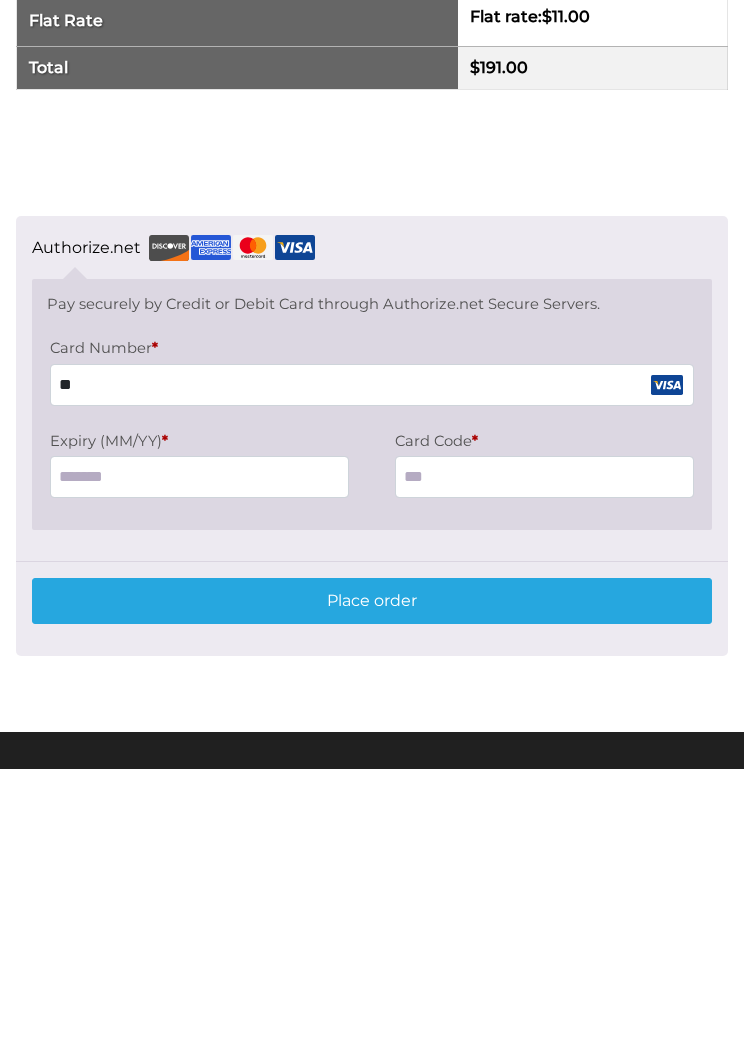 type on "*" 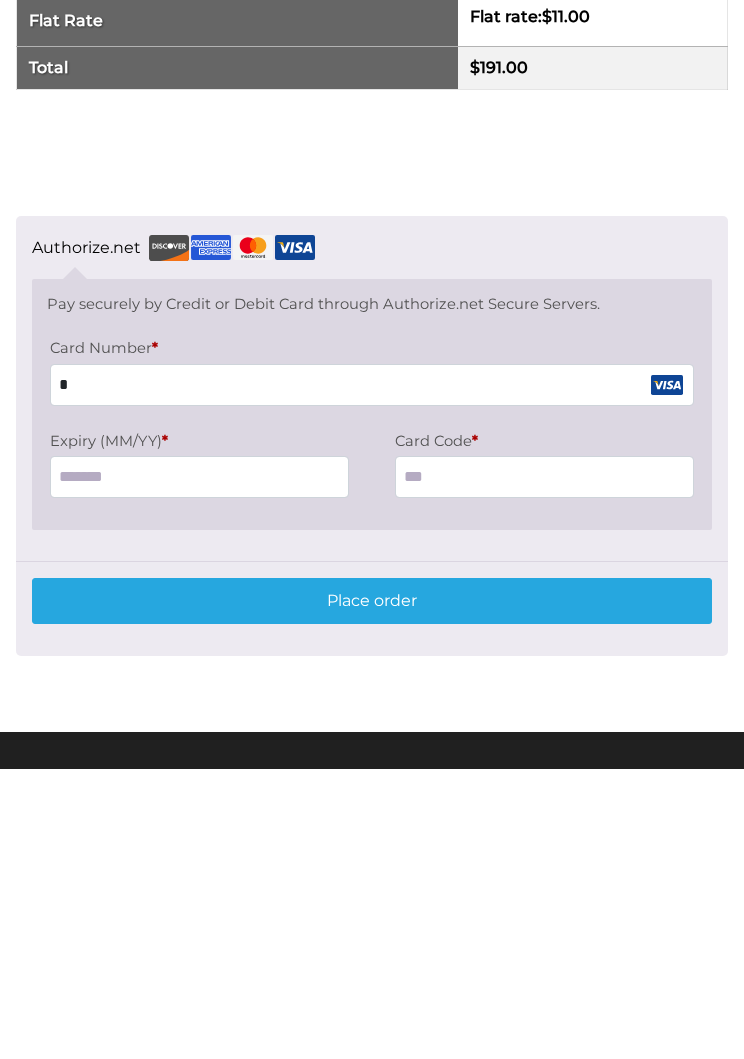 type 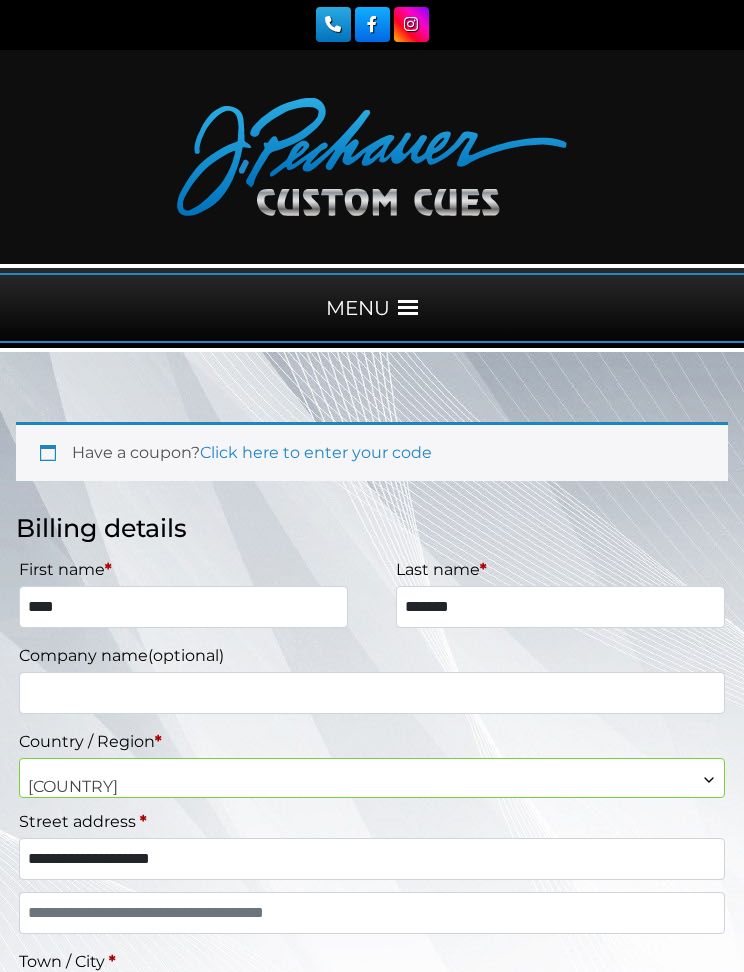 scroll, scrollTop: 0, scrollLeft: 0, axis: both 